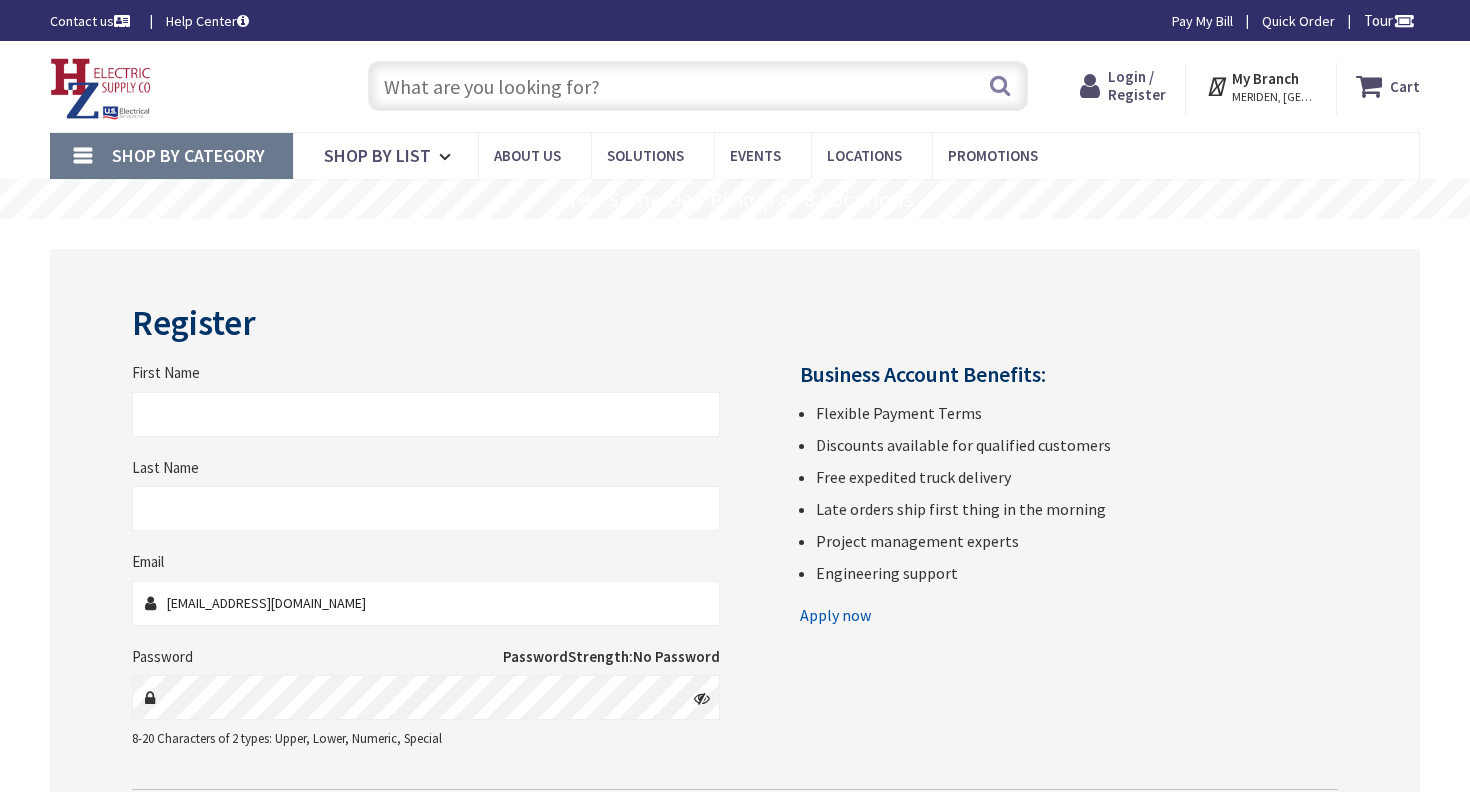 scroll, scrollTop: 0, scrollLeft: 0, axis: both 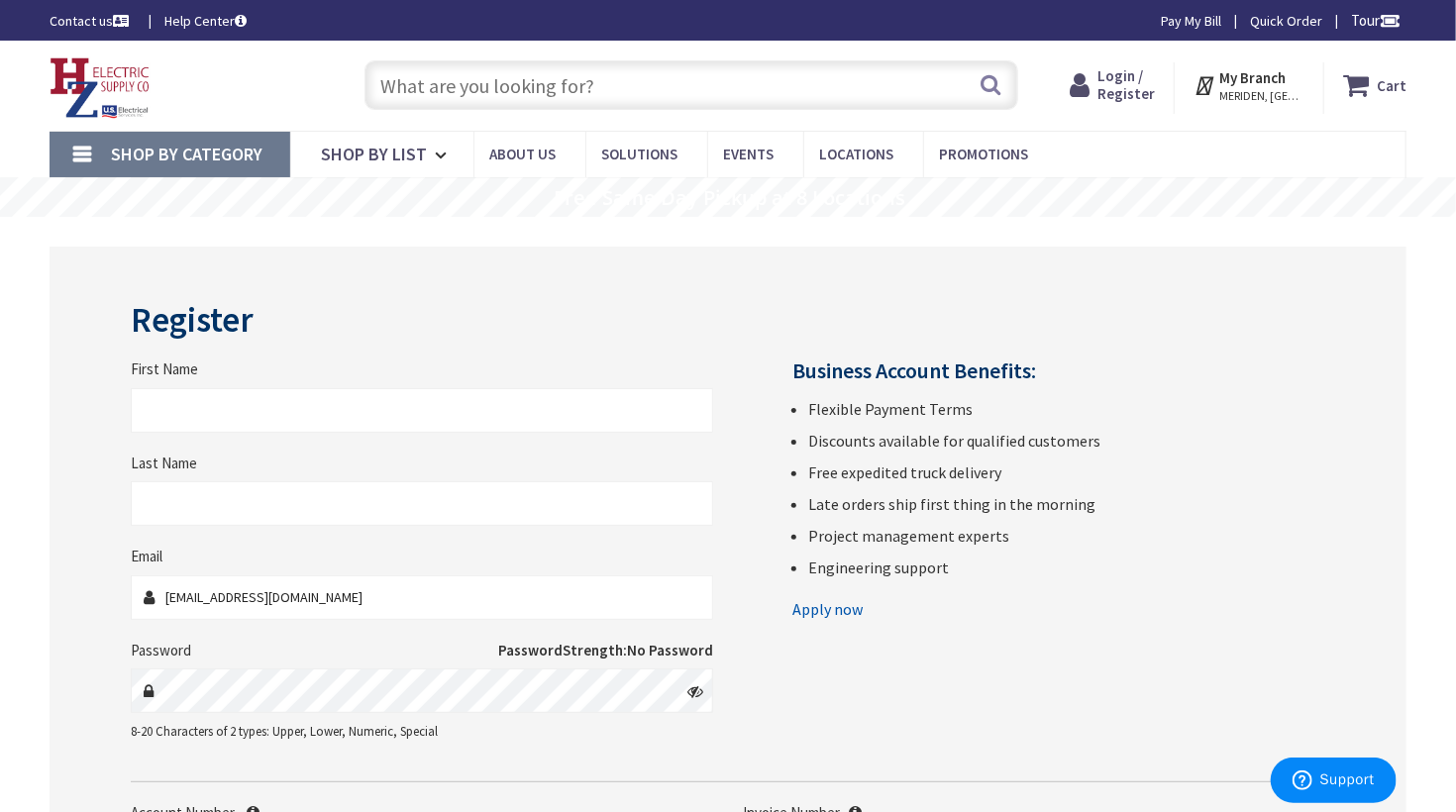 click on "Login / Register" at bounding box center [1126, 84] 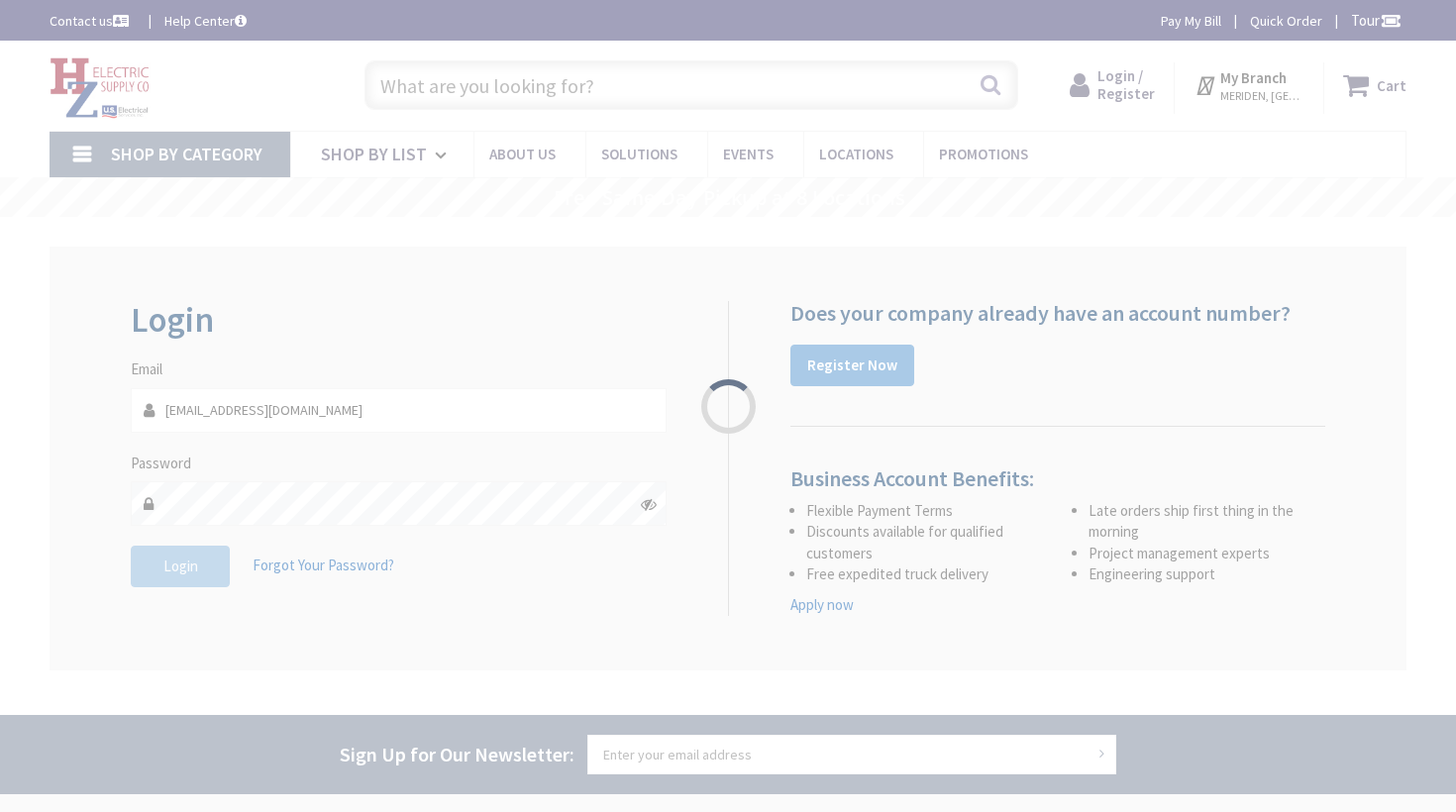 scroll, scrollTop: 0, scrollLeft: 0, axis: both 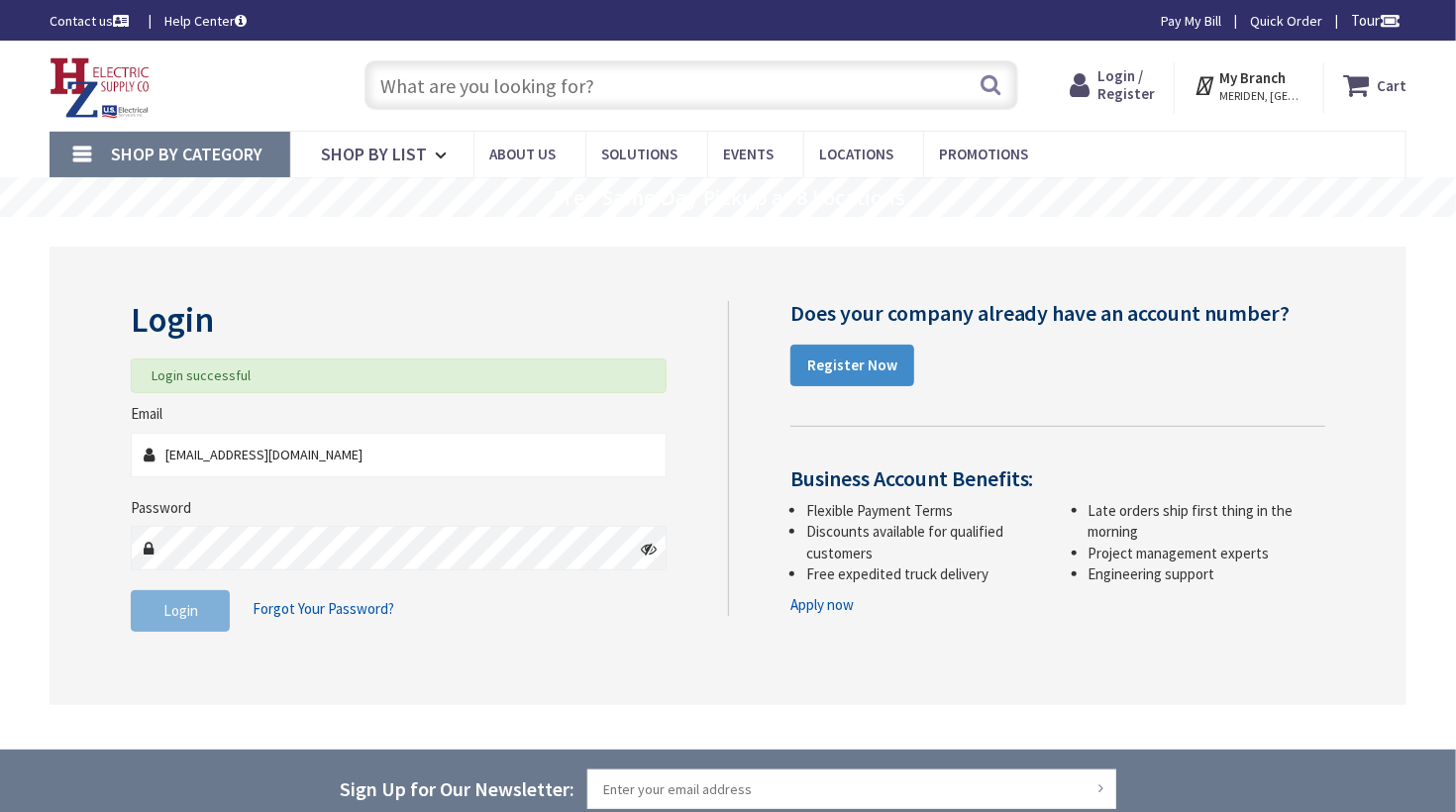 click on "My Branch" at bounding box center [1253, 77] 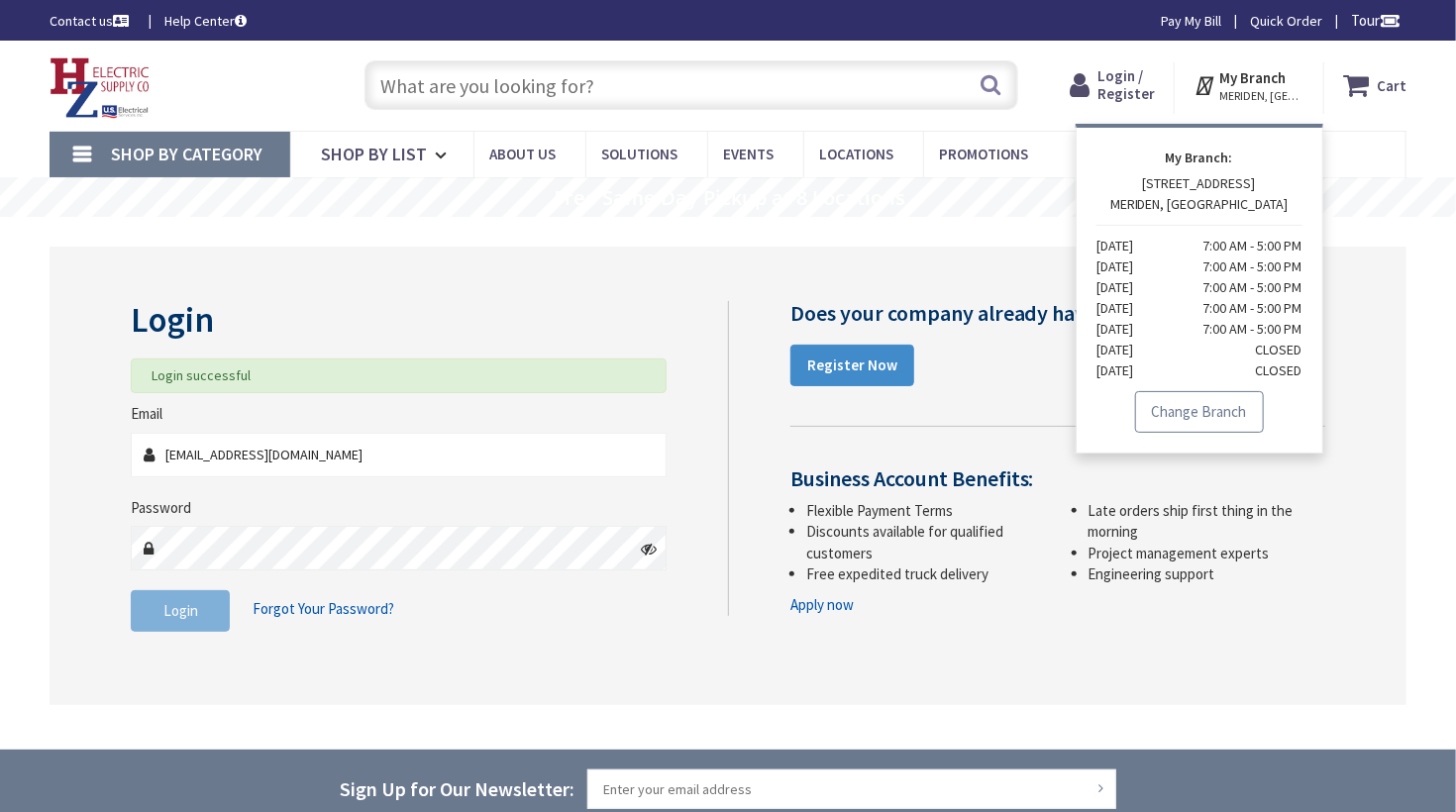click on "Change Branch" at bounding box center [1199, 412] 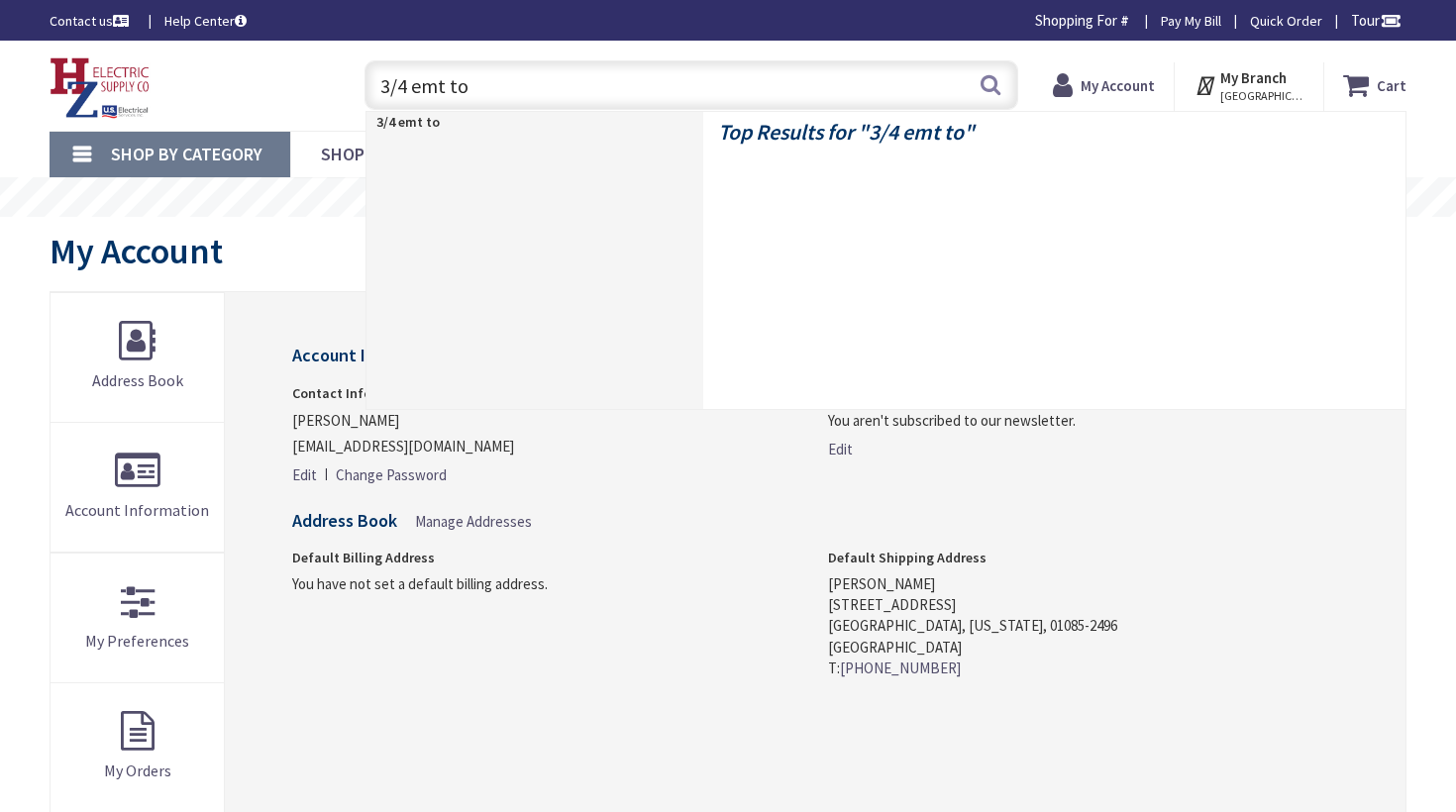 scroll, scrollTop: 0, scrollLeft: 0, axis: both 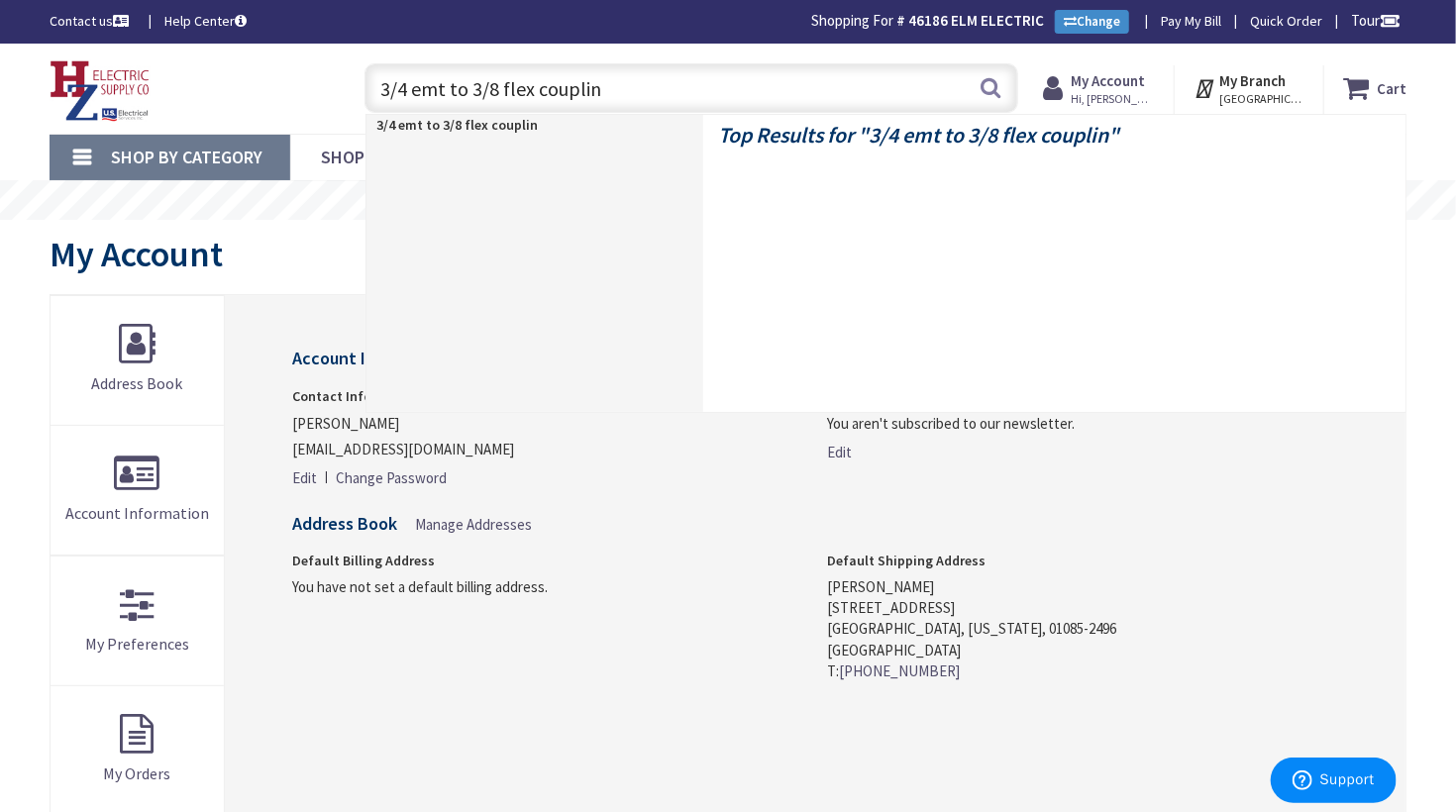 type on "3/4 emt to 3/8 flex coupling" 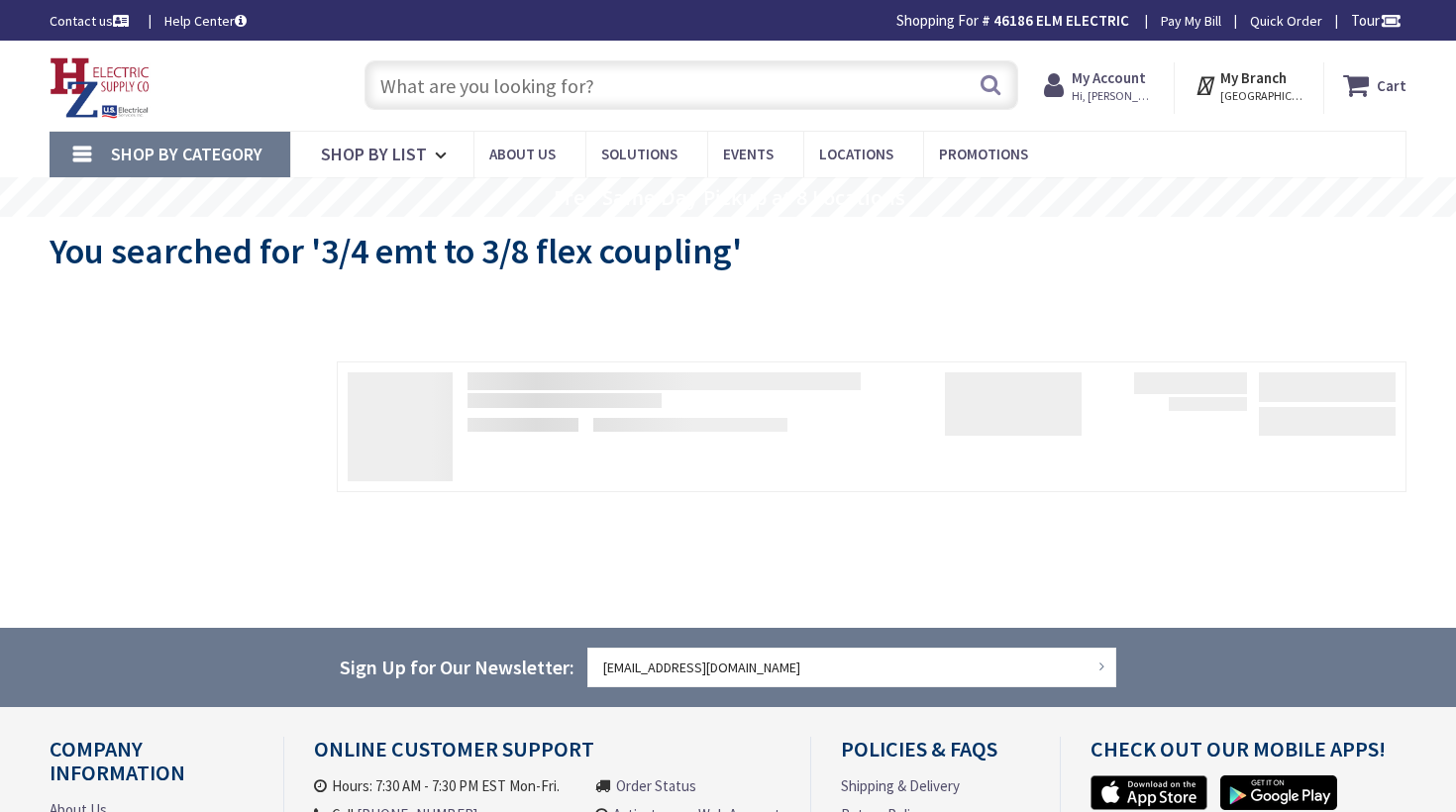 scroll, scrollTop: 0, scrollLeft: 0, axis: both 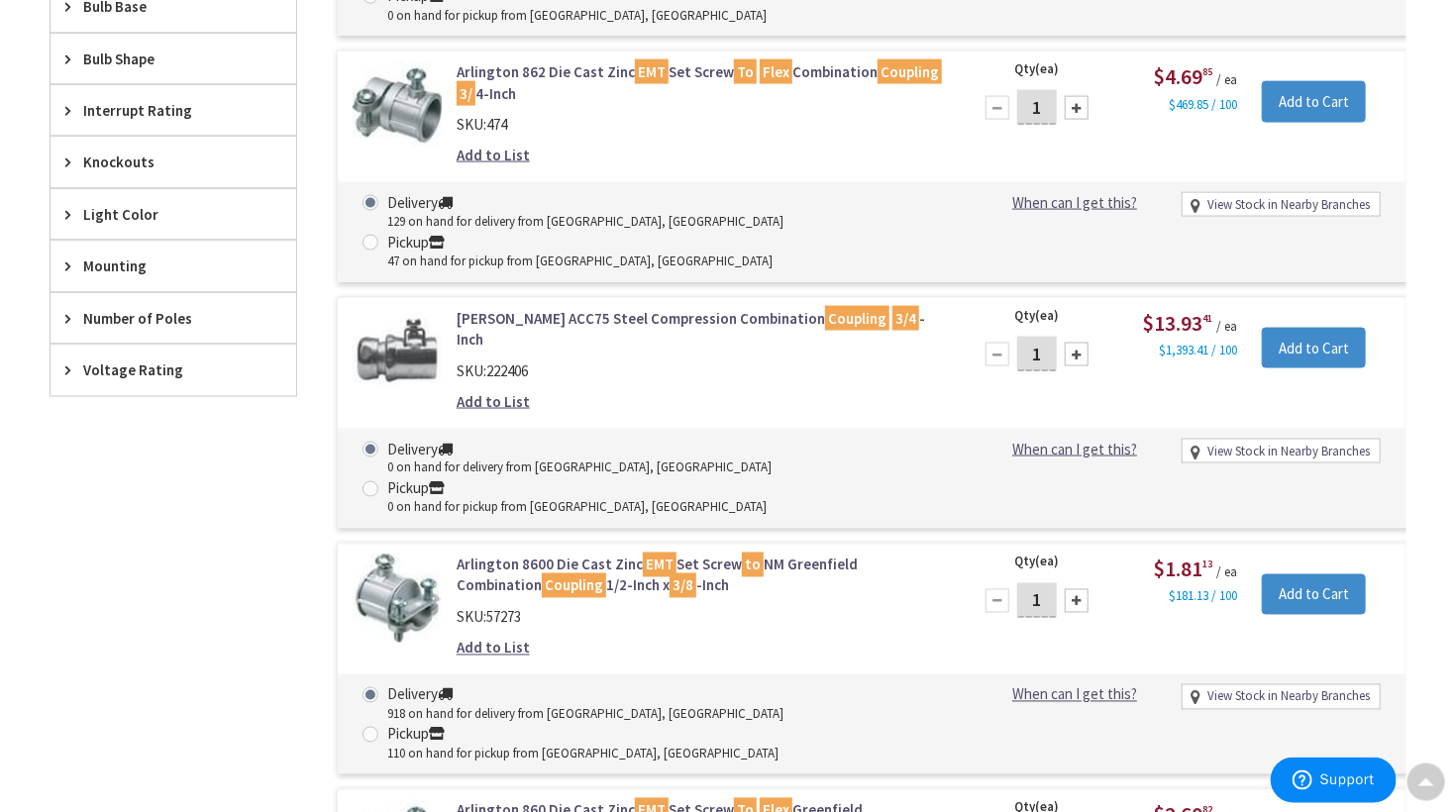 click on "Arlington 8600 Die Cast Zinc  EMT  Set Screw  to  NM Greenfield Combination  Coupling  1/2-Inch x  3/8 -Inch" at bounding box center (701, 575) 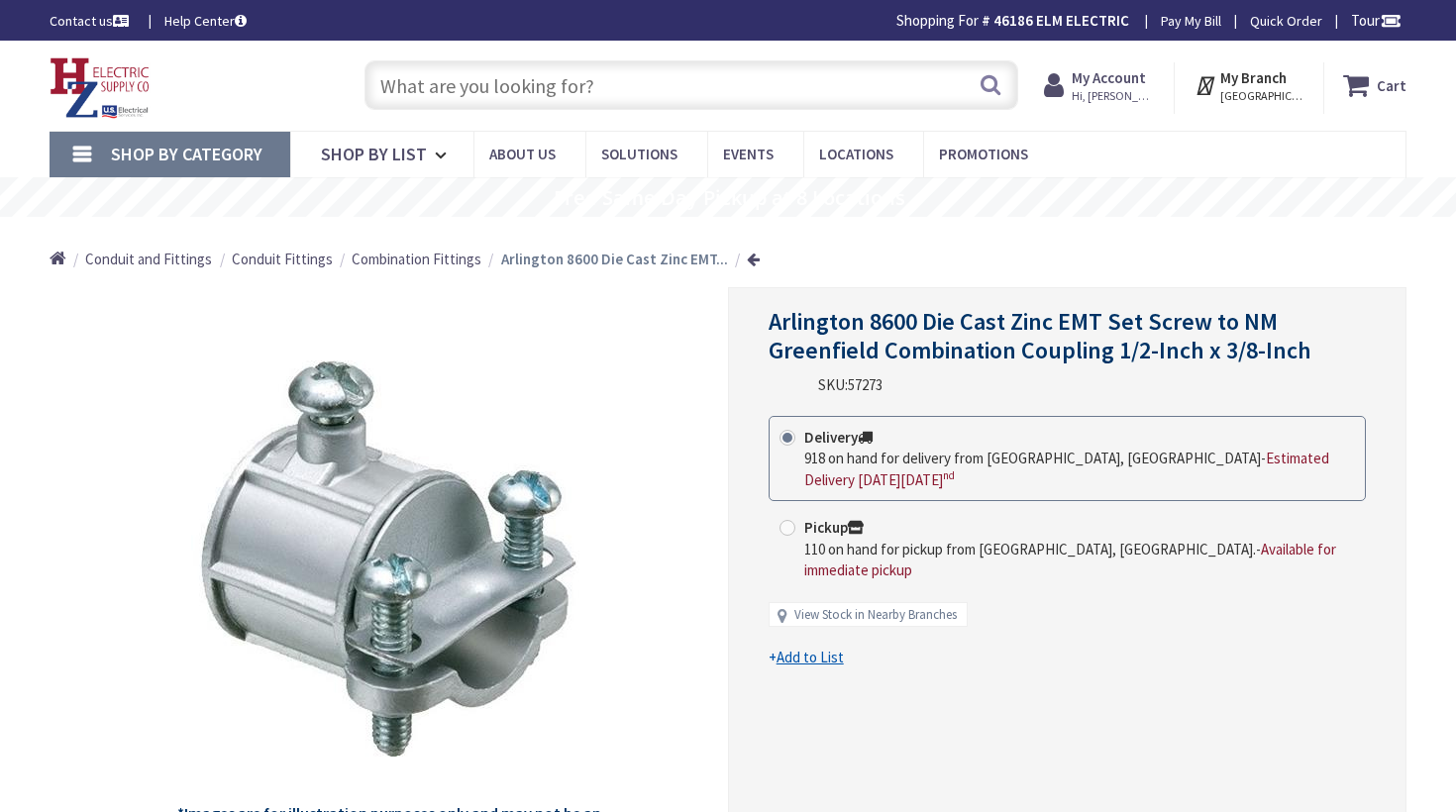 scroll, scrollTop: 0, scrollLeft: 0, axis: both 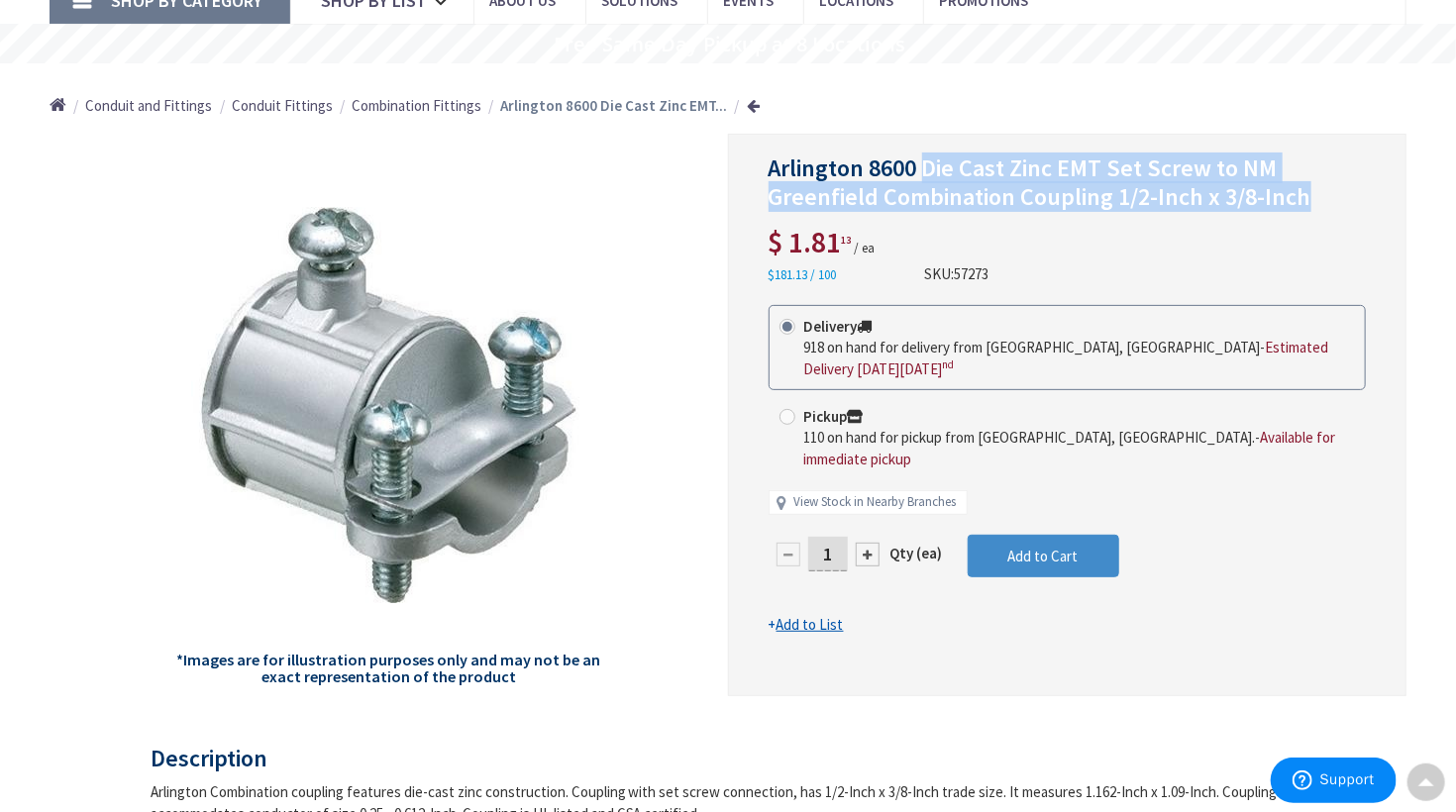 drag, startPoint x: 926, startPoint y: 165, endPoint x: 1306, endPoint y: 196, distance: 381.26238 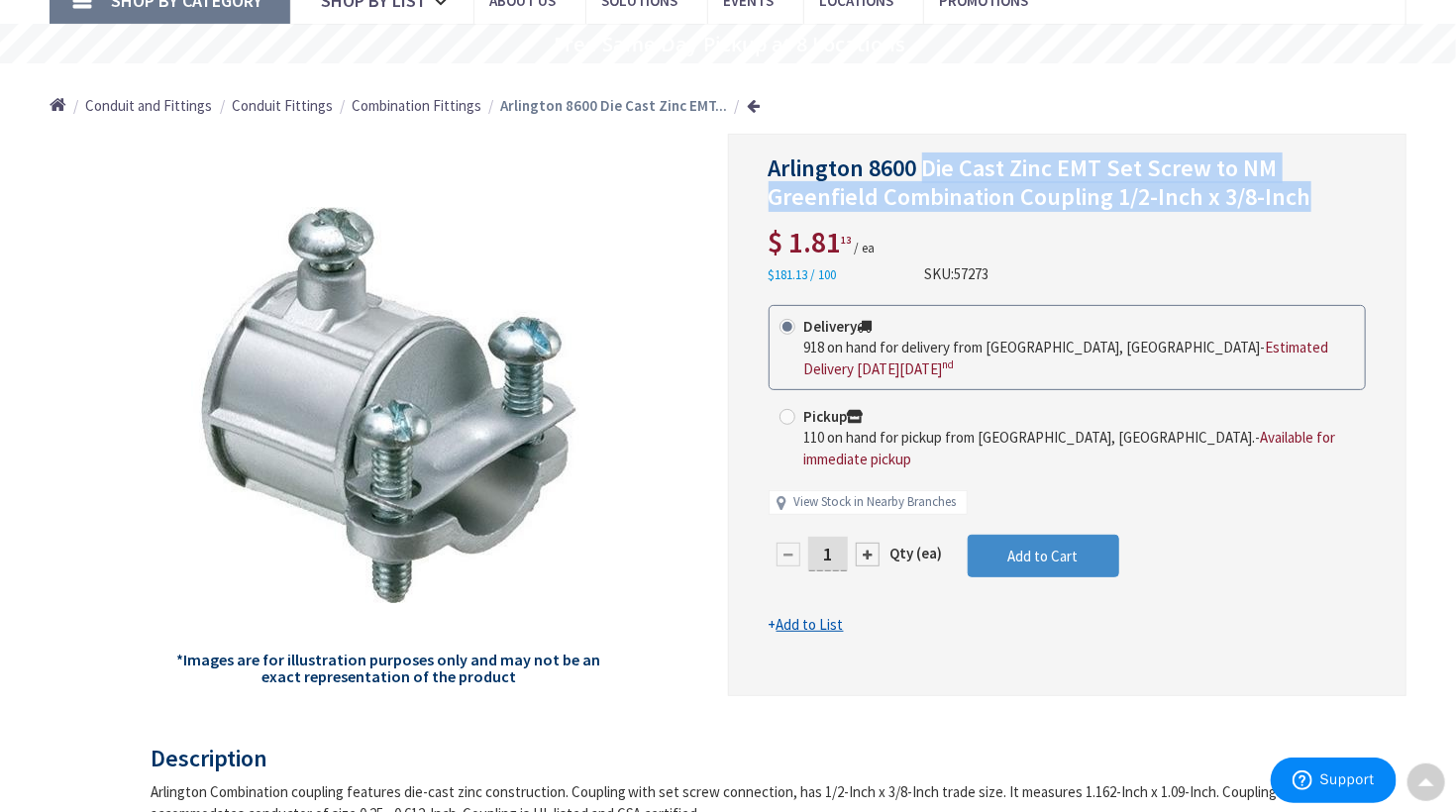 scroll, scrollTop: 0, scrollLeft: 0, axis: both 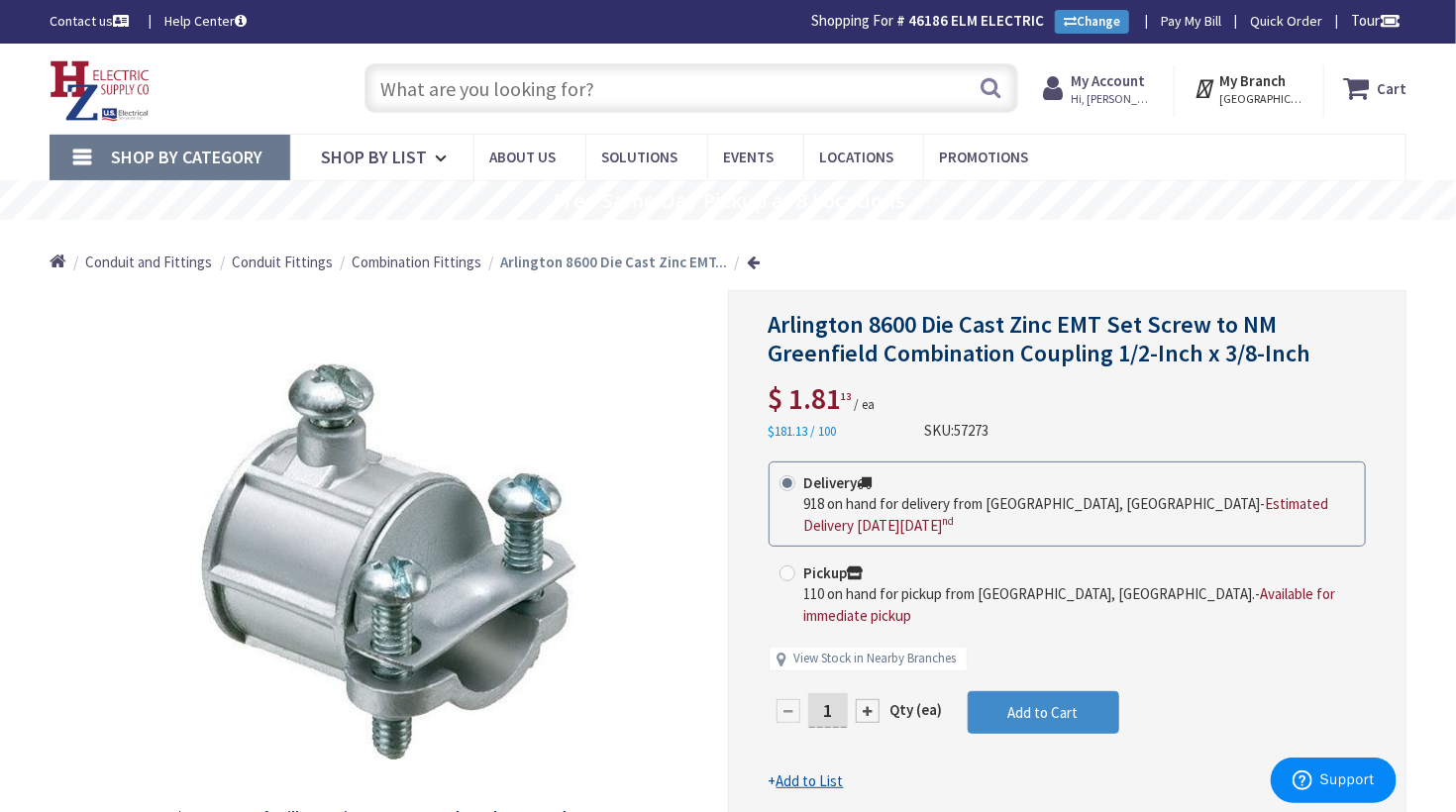 paste on "Die Cast Zinc EMT Set Screw to NM Greenfield Combination Coupling 1/2-Inch x 3/8-Inch" 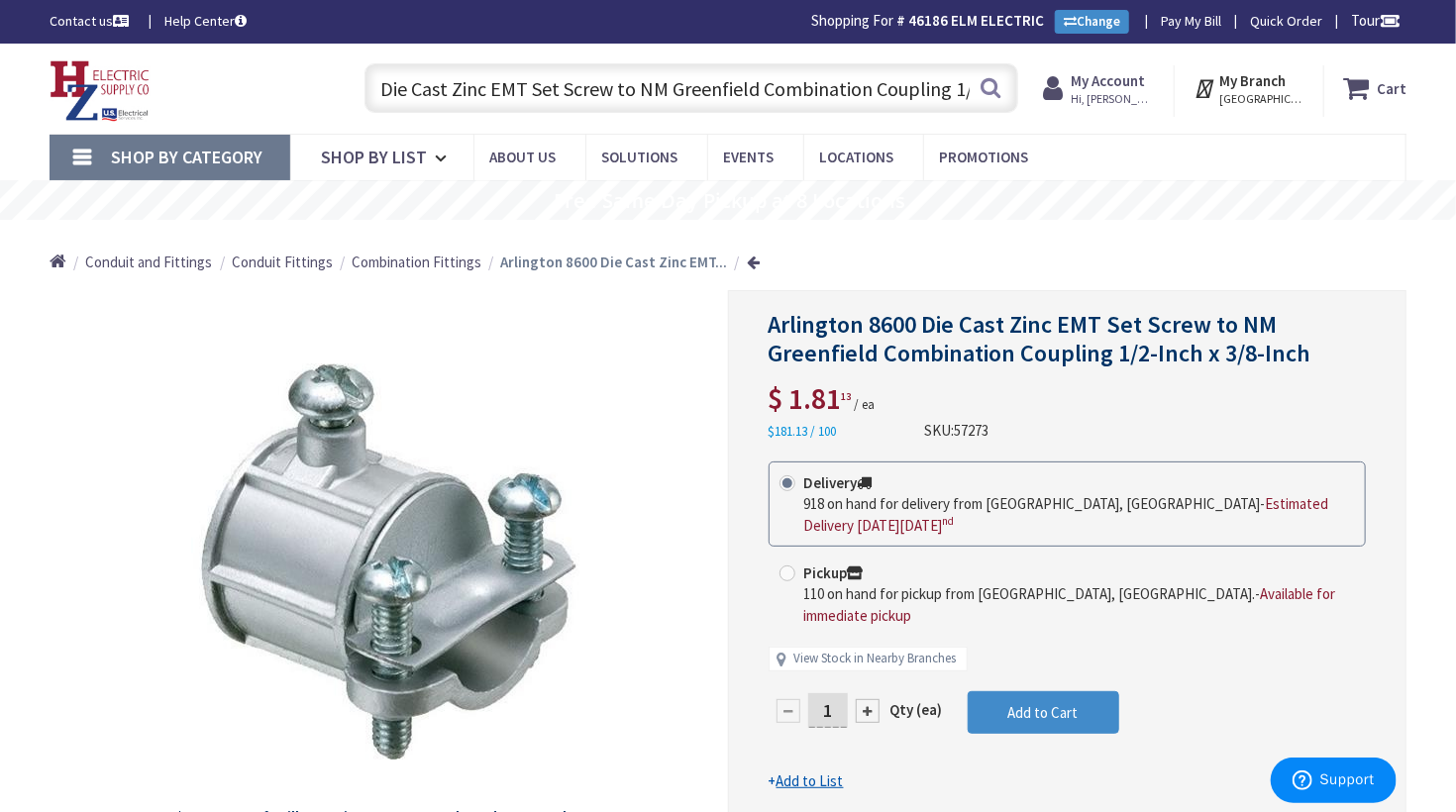 scroll, scrollTop: 0, scrollLeft: 132, axis: horizontal 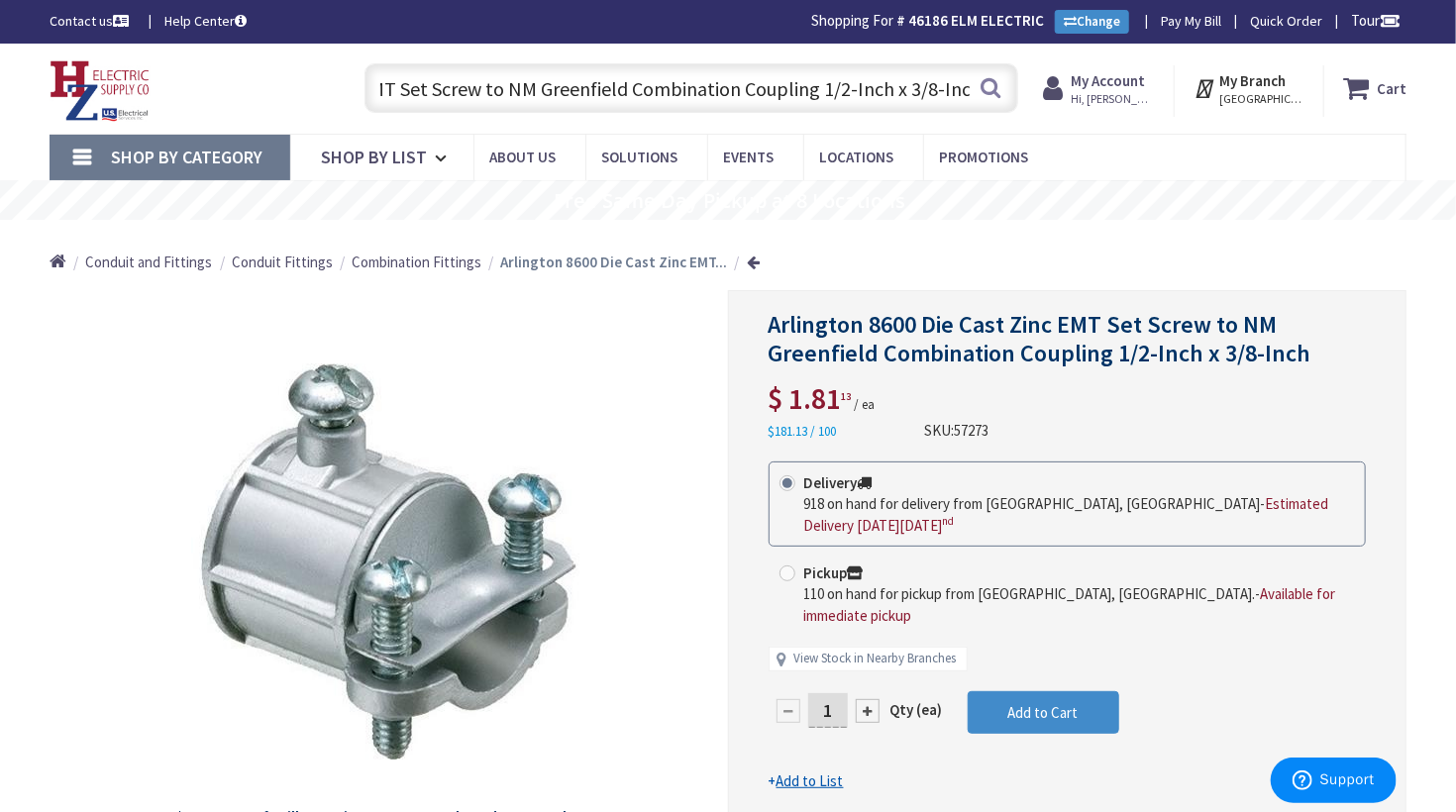 click on "Die Cast Zinc EMT Set Screw to NM Greenfield Combination Coupling 1/2-Inch x 3/8-Inch" at bounding box center [691, 88] 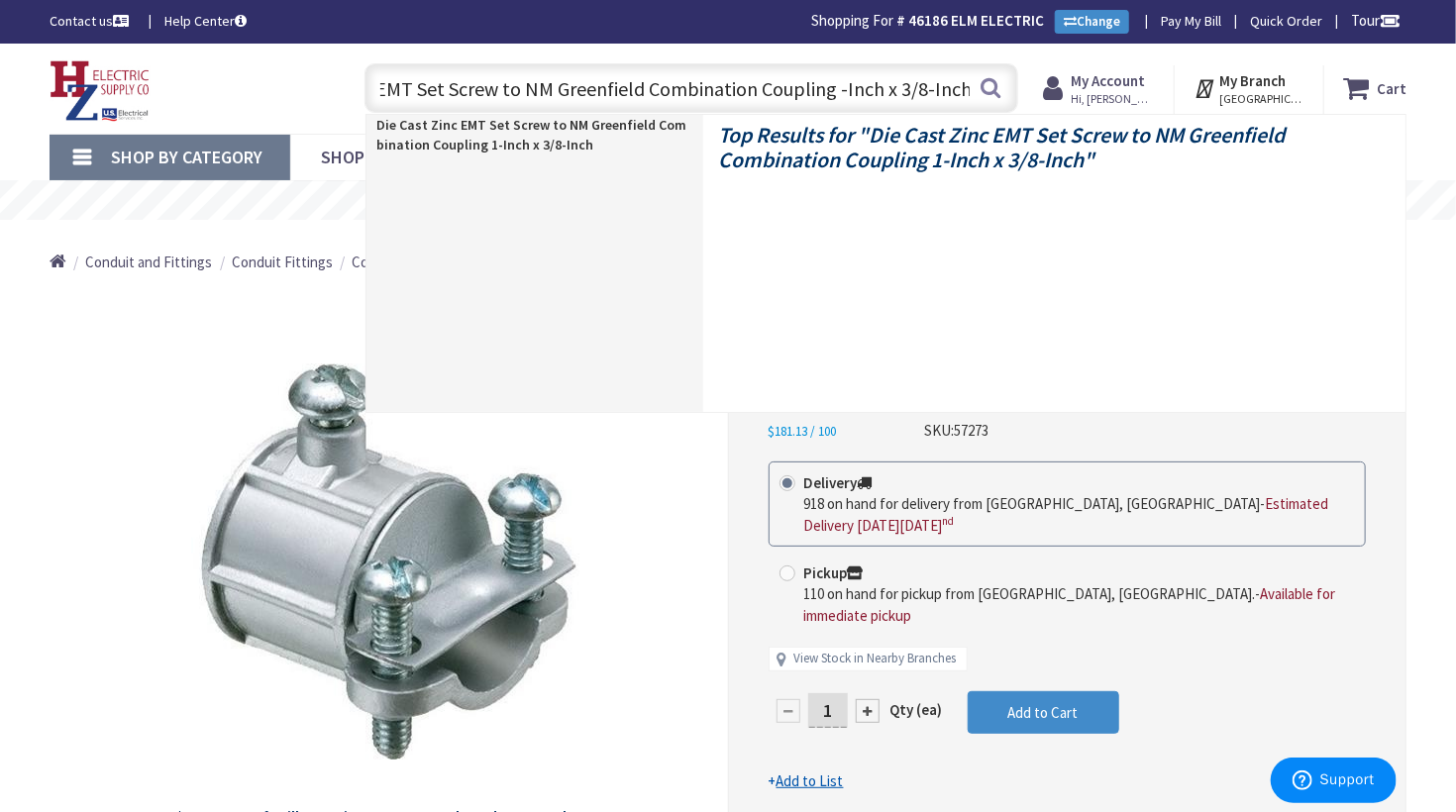 scroll, scrollTop: 0, scrollLeft: 105, axis: horizontal 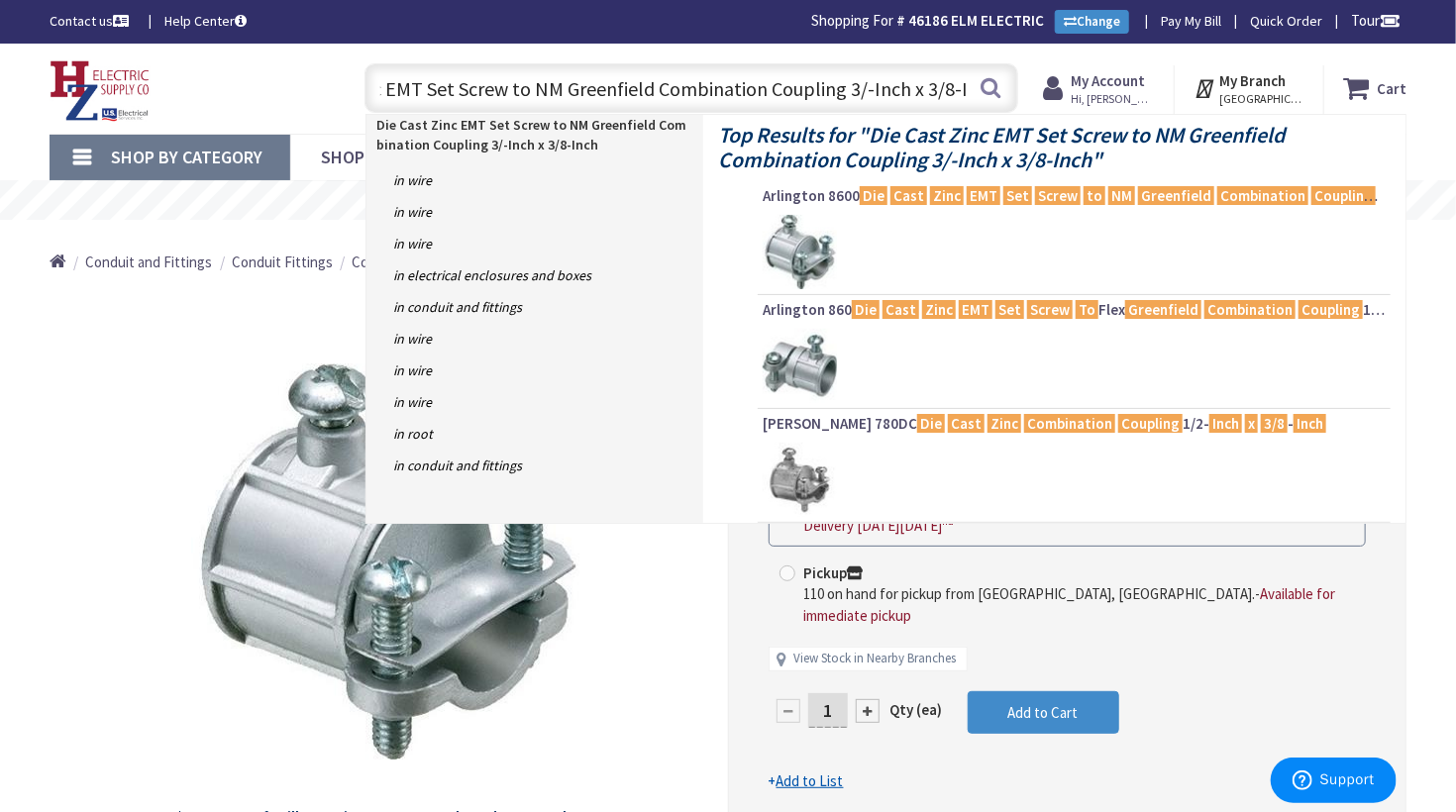 type on "Die Cast Zinc EMT Set Screw to NM Greenfield Combination Coupling 3/4-Inch x 3/8-Inch" 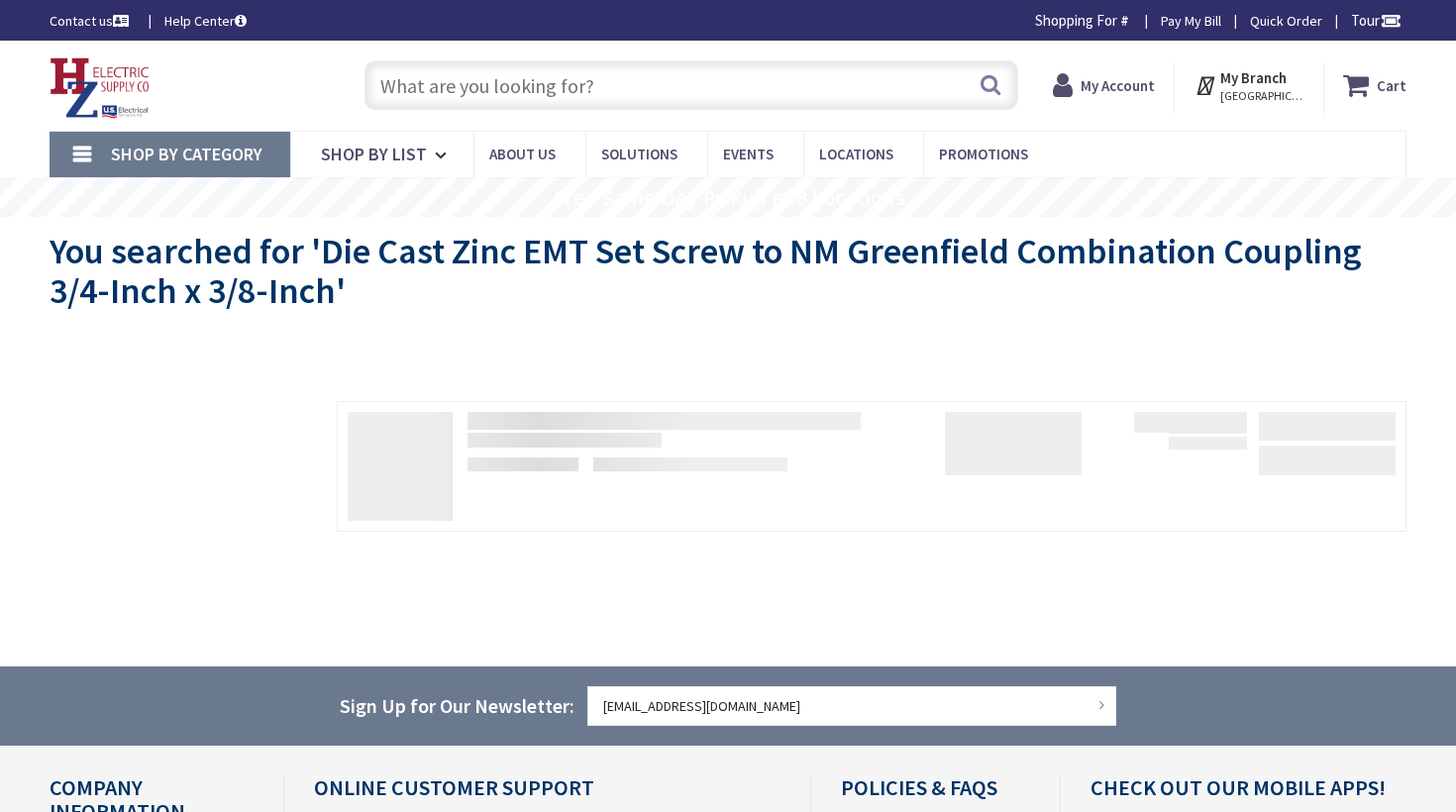 scroll, scrollTop: 0, scrollLeft: 0, axis: both 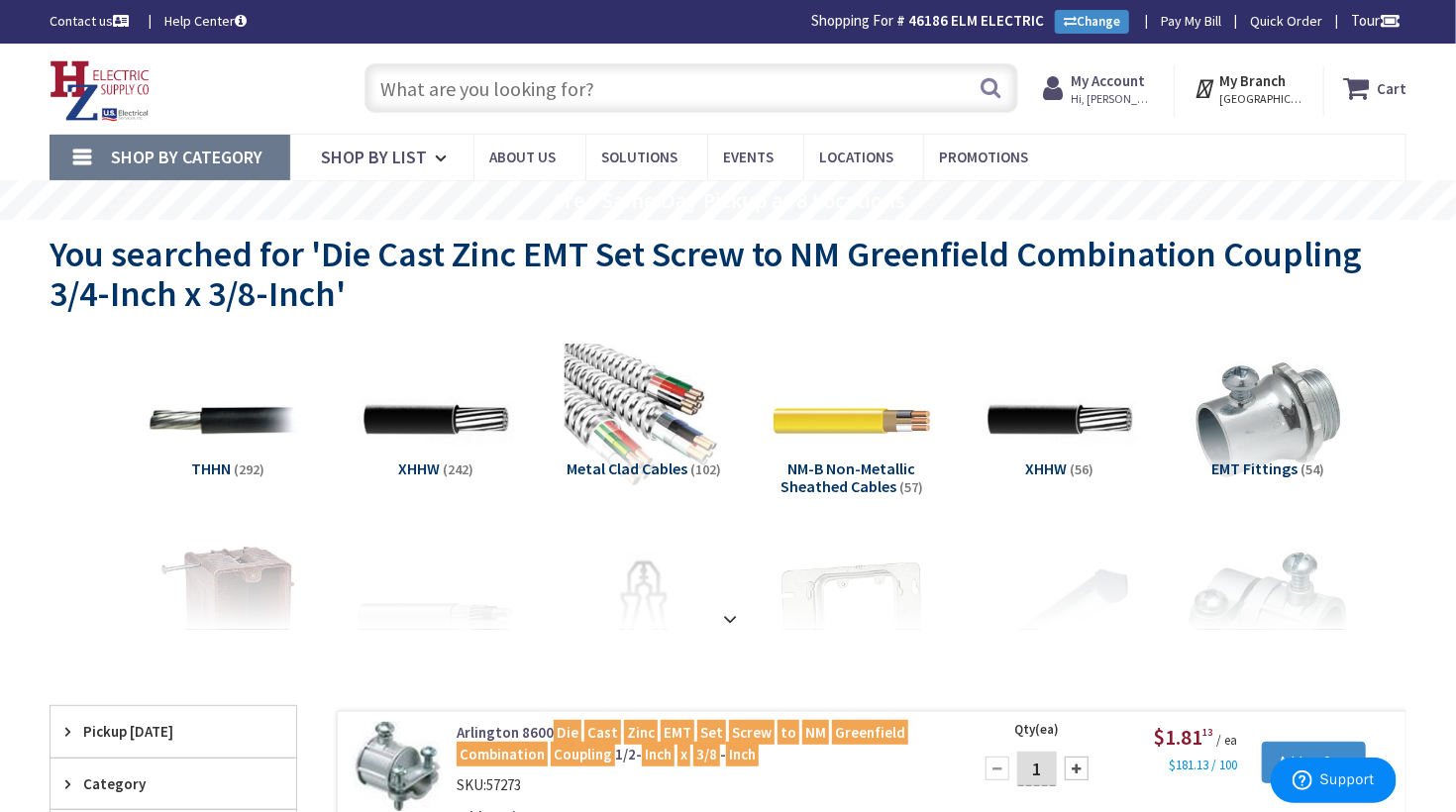 click at bounding box center [691, 88] 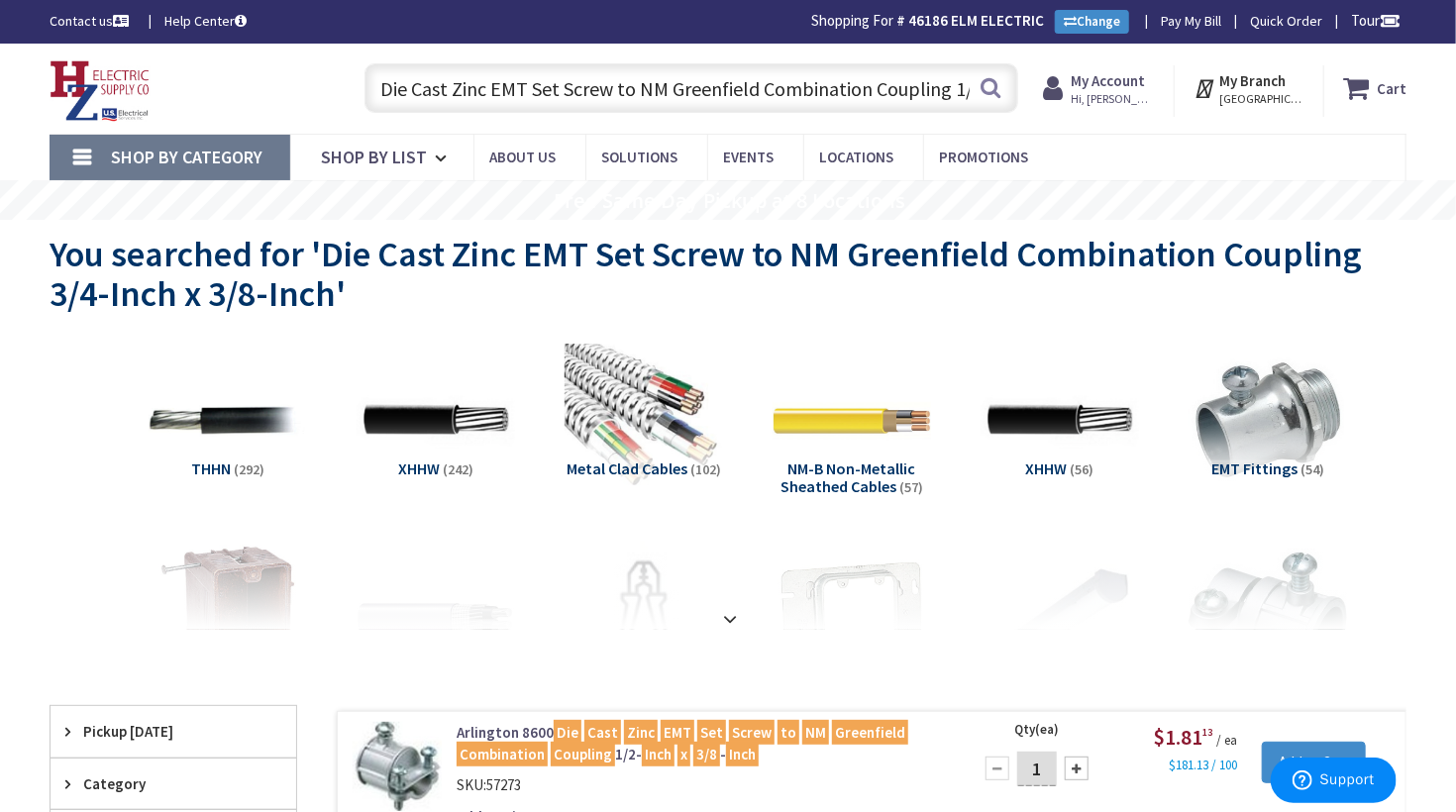 scroll, scrollTop: 0, scrollLeft: 132, axis: horizontal 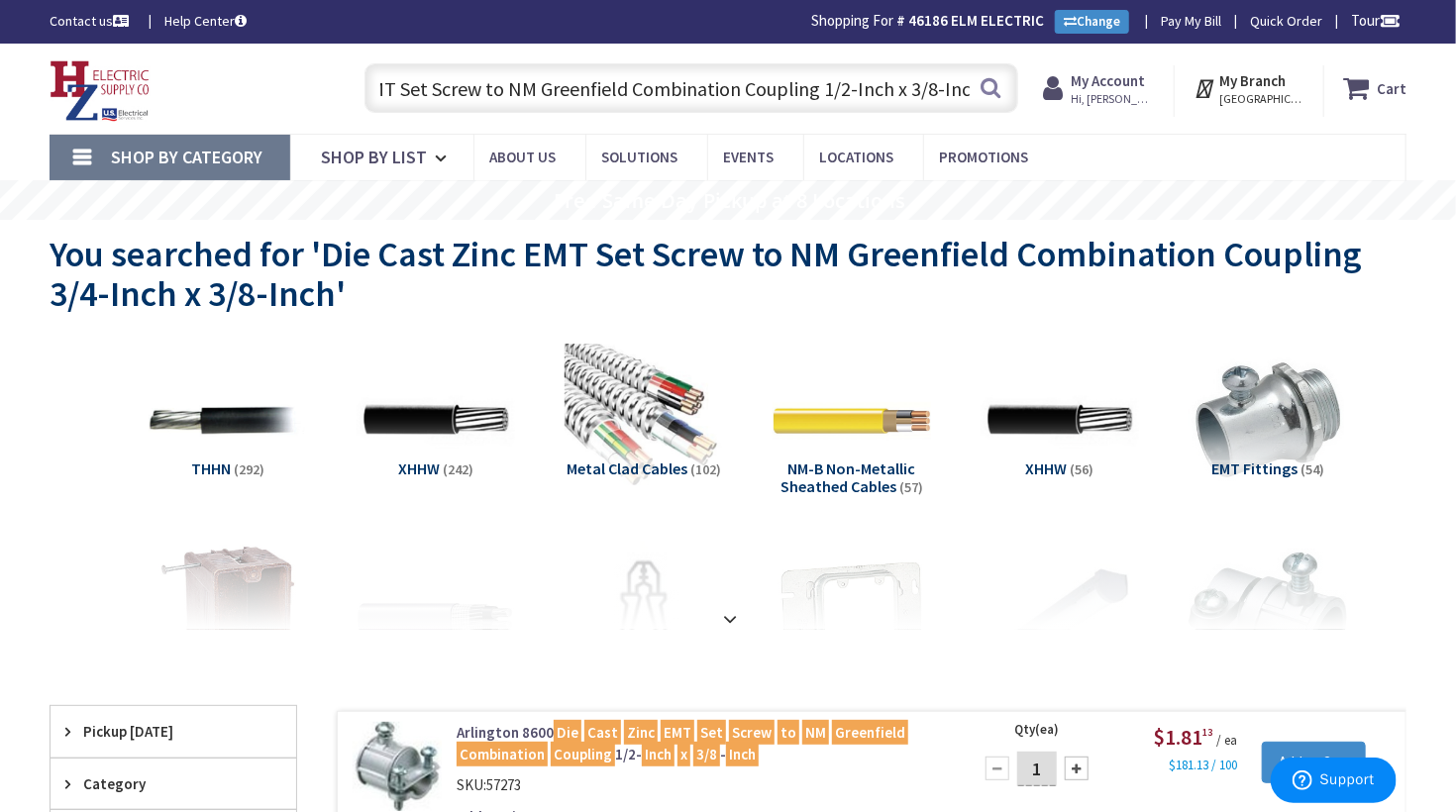 click on "Die Cast Zinc EMT Set Screw to NM Greenfield Combination Coupling 1/2-Inch x 3/8-Inch" at bounding box center [691, 88] 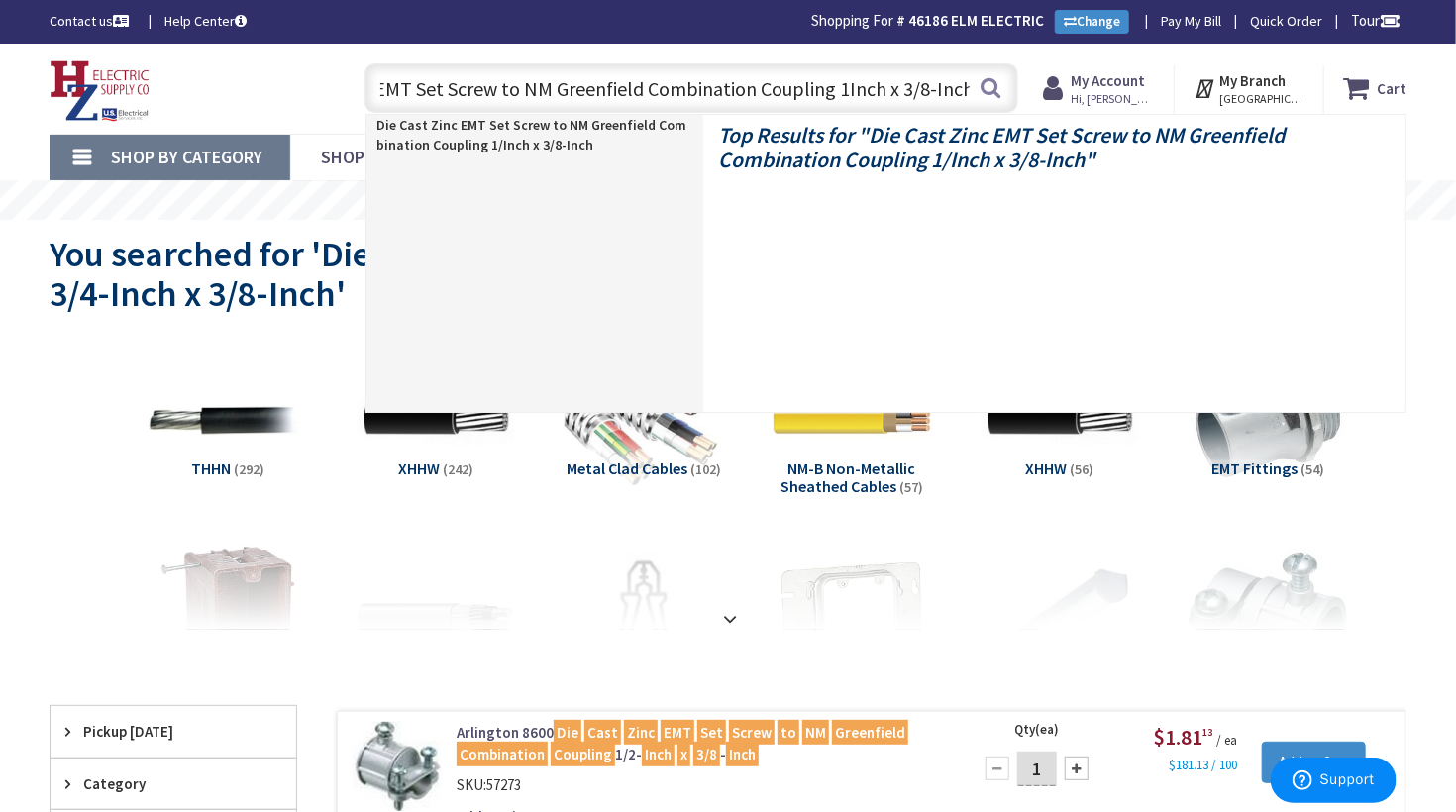 scroll, scrollTop: 0, scrollLeft: 109, axis: horizontal 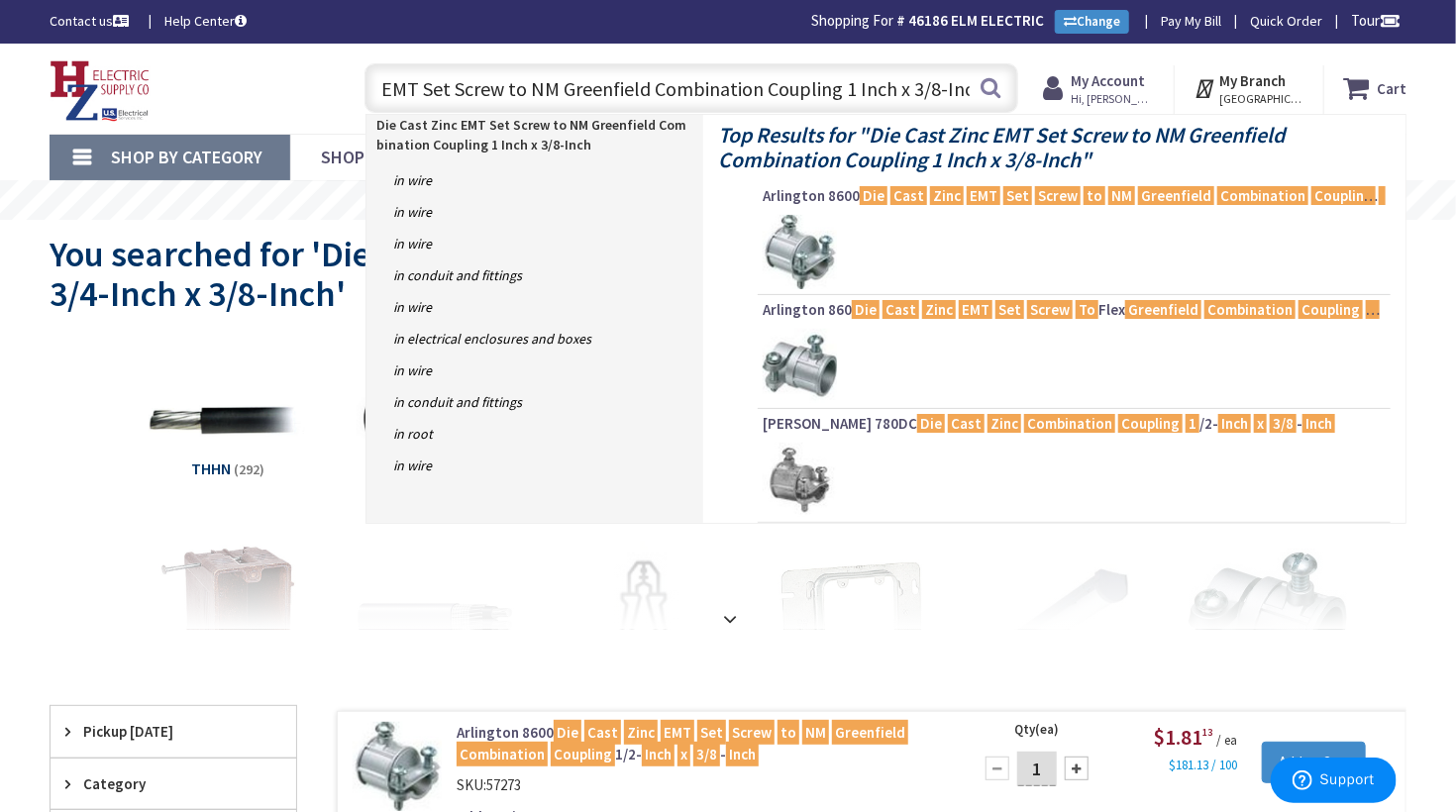 click on "Die Cast Zinc EMT Set Screw to NM Greenfield Combination Coupling 1 Inch x 3/8-Inch" at bounding box center (691, 88) 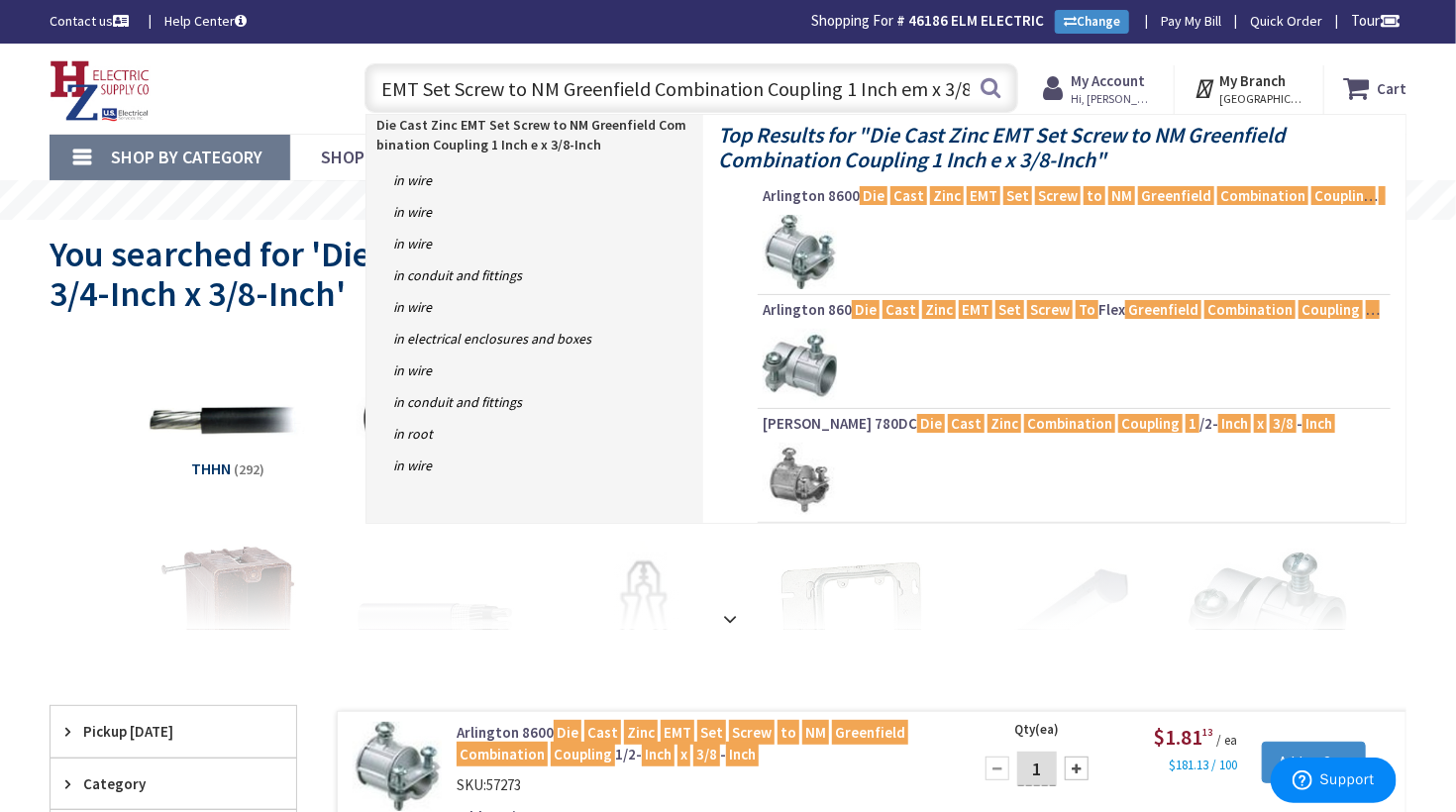 type on "Die Cast Zinc EMT Set Screw to NM Greenfield Combination Coupling 1 Inch emt x 3/8-Inch" 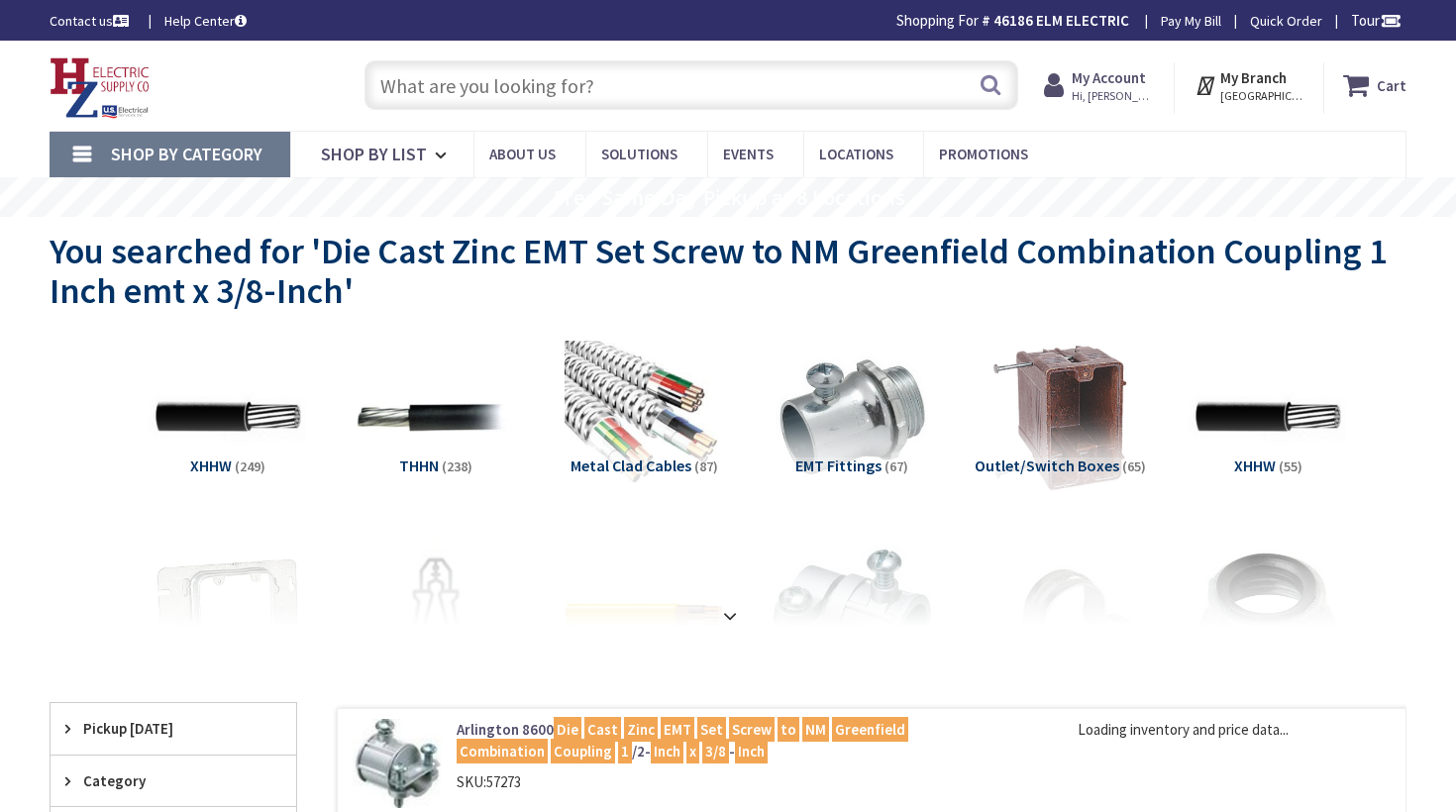 scroll, scrollTop: 0, scrollLeft: 0, axis: both 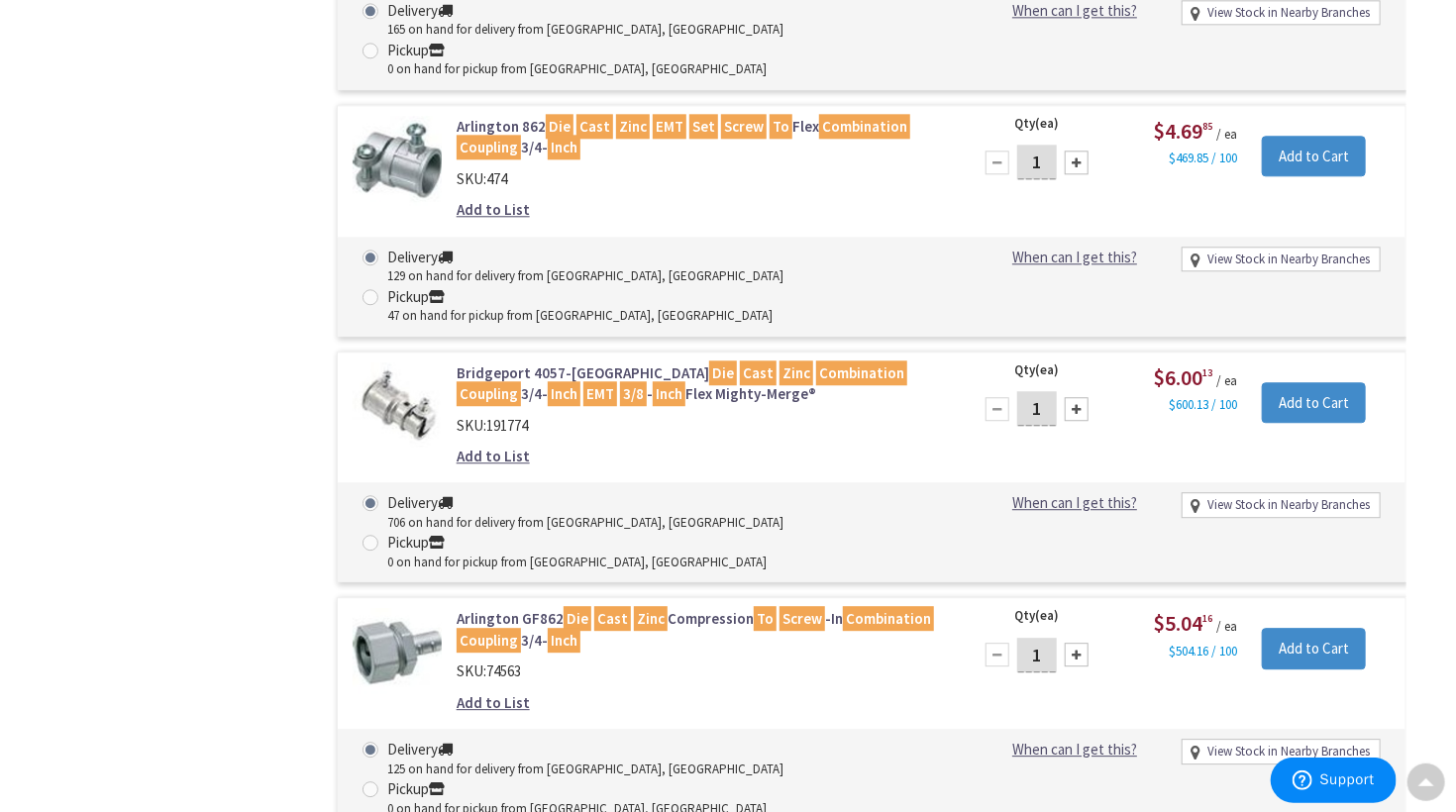 click on "1" at bounding box center [1037, 408] 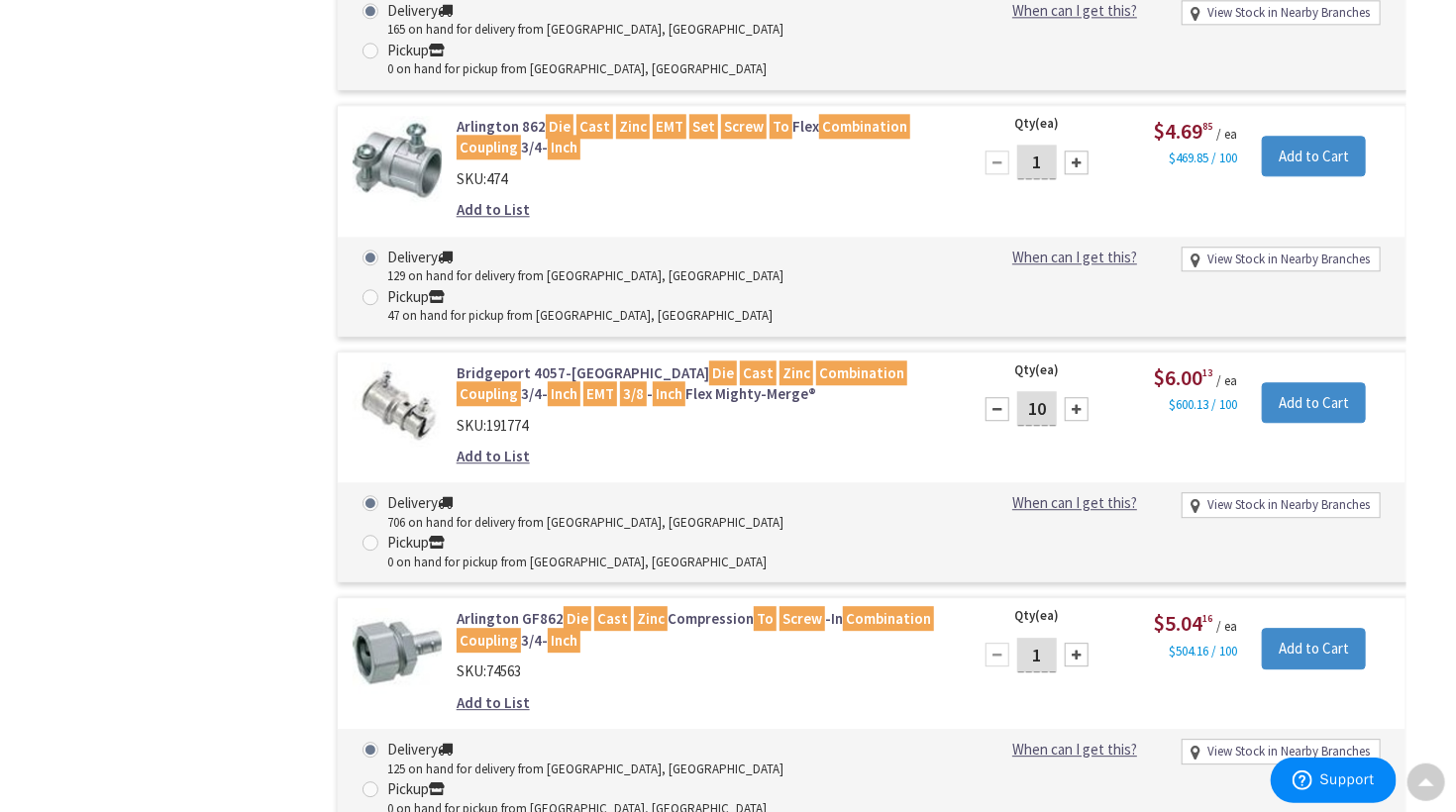 type on "1" 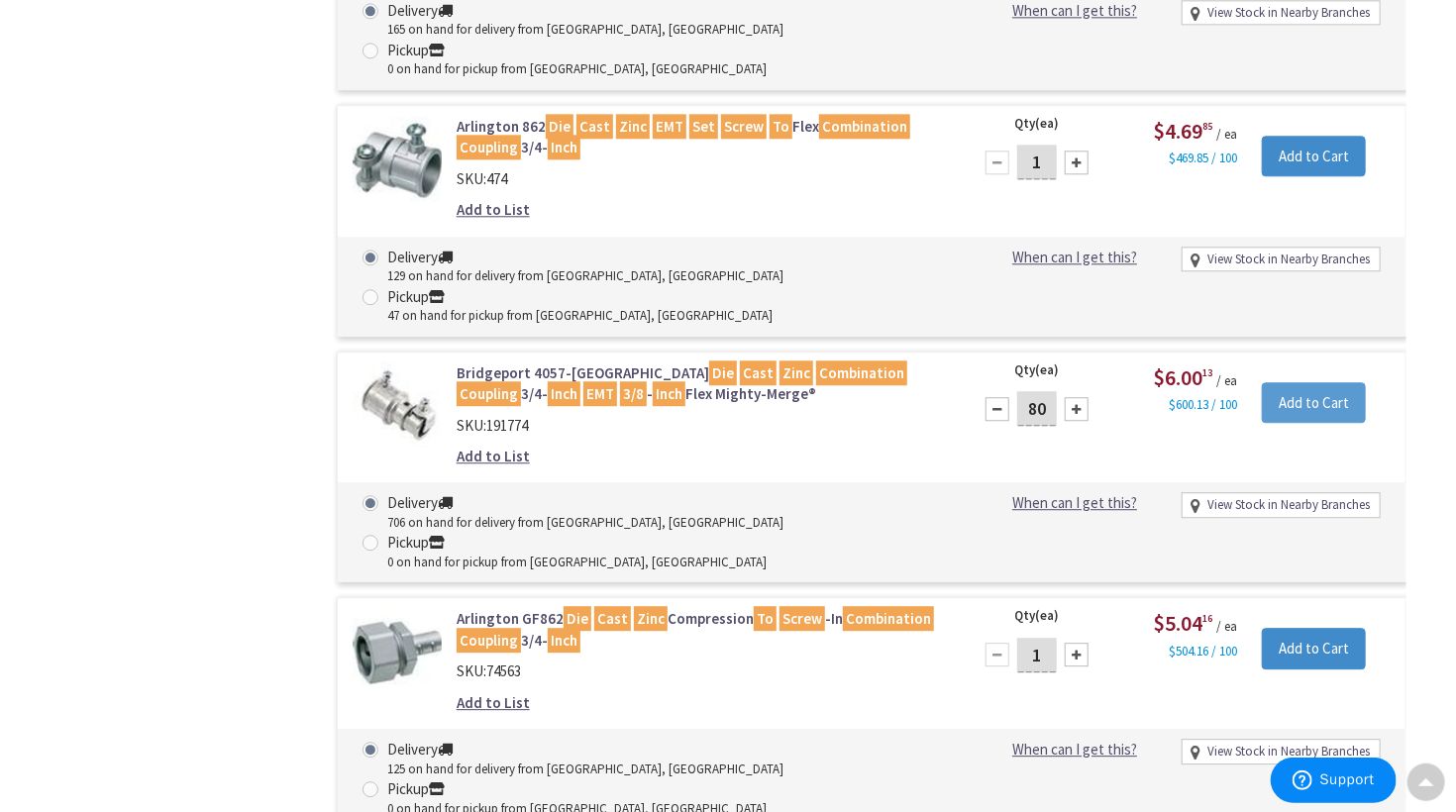 type on "80" 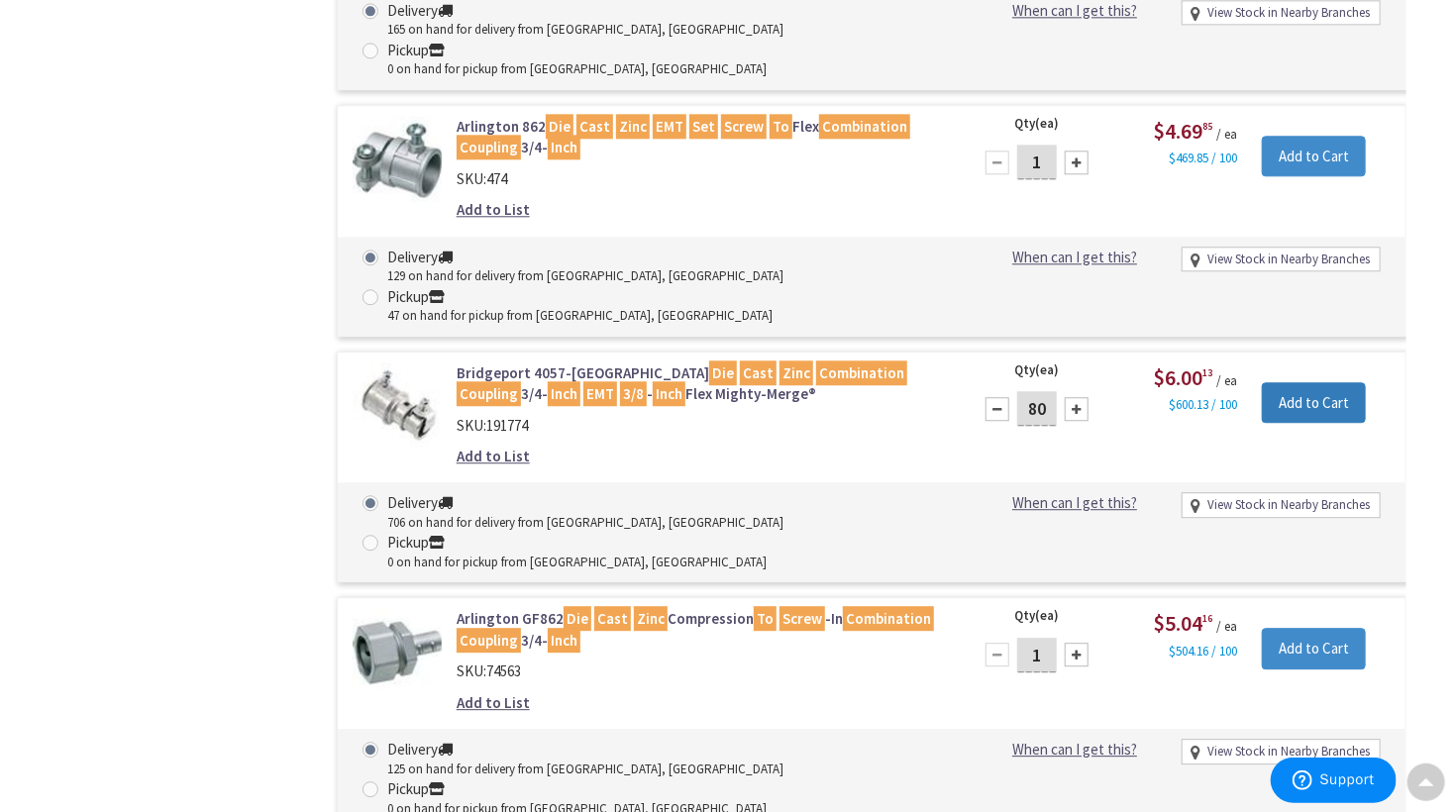 click on "Add to Cart" at bounding box center [1313, 403] 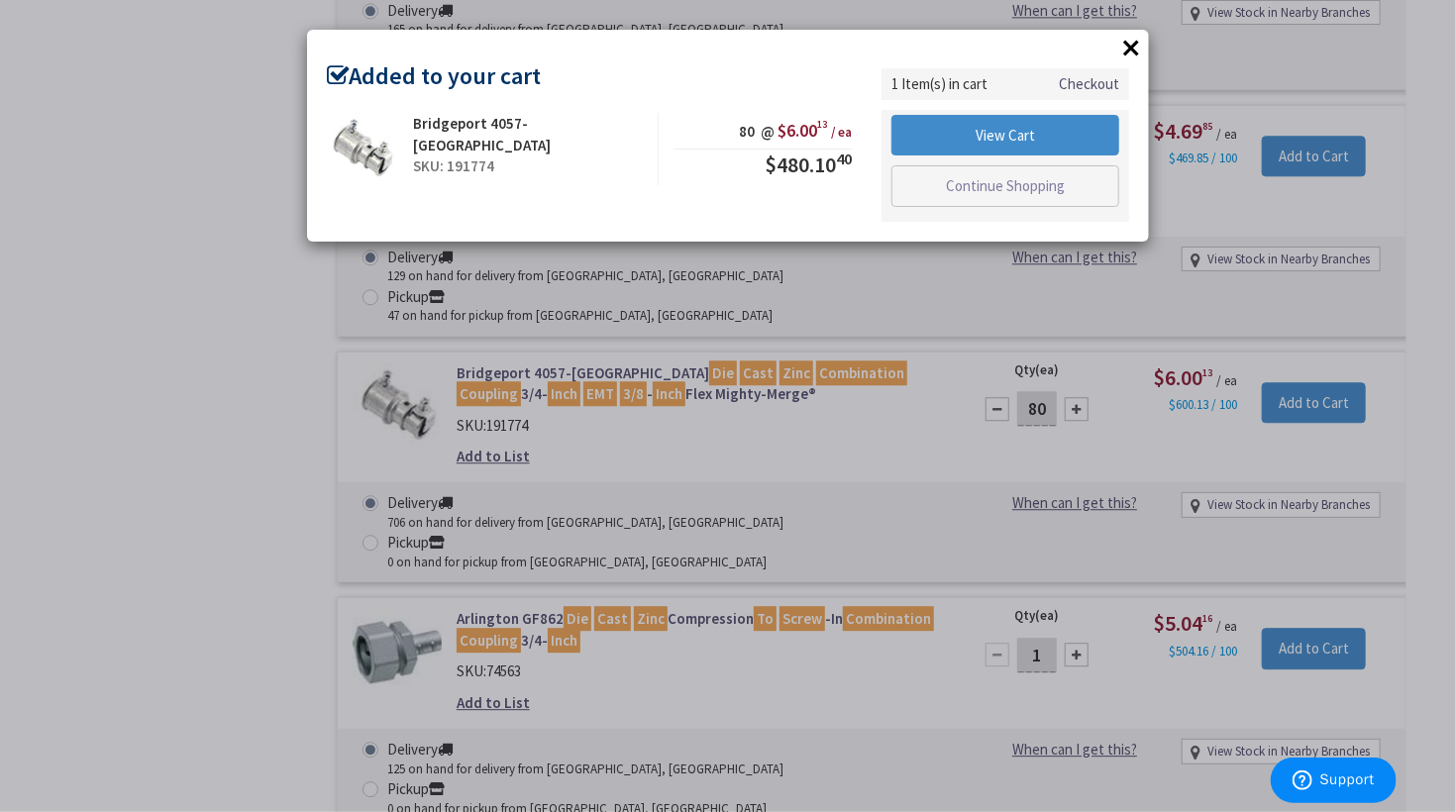 click on "×" at bounding box center [1131, 48] 